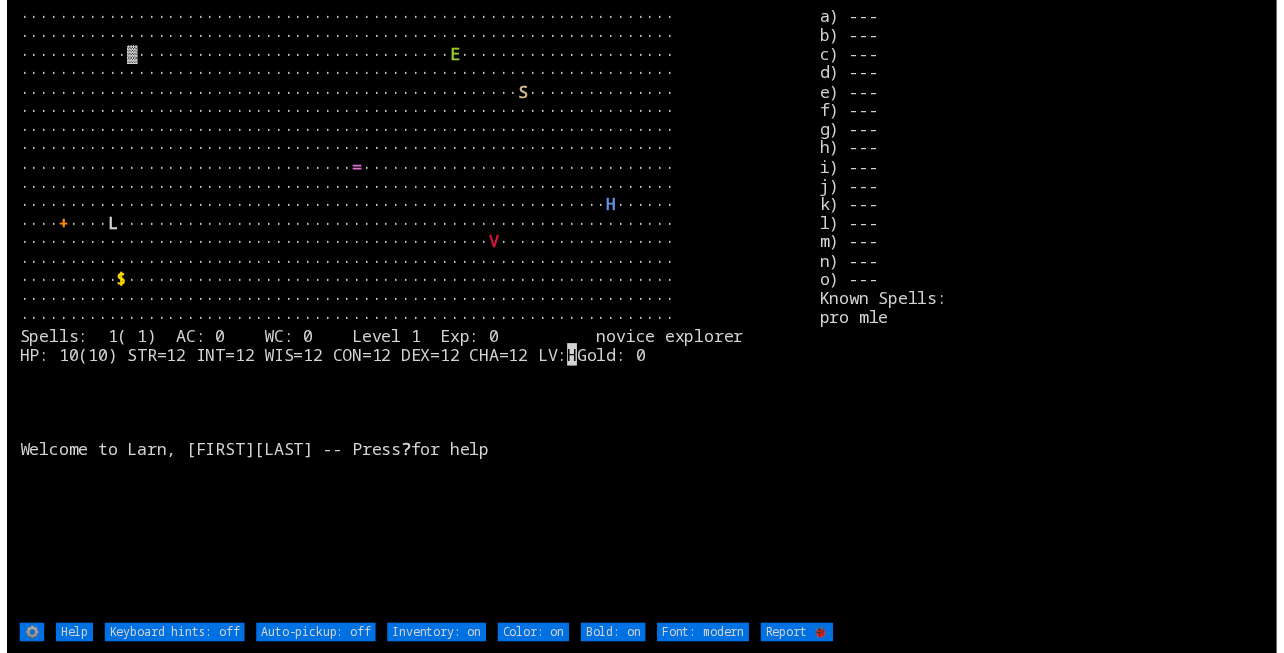 scroll, scrollTop: 0, scrollLeft: 0, axis: both 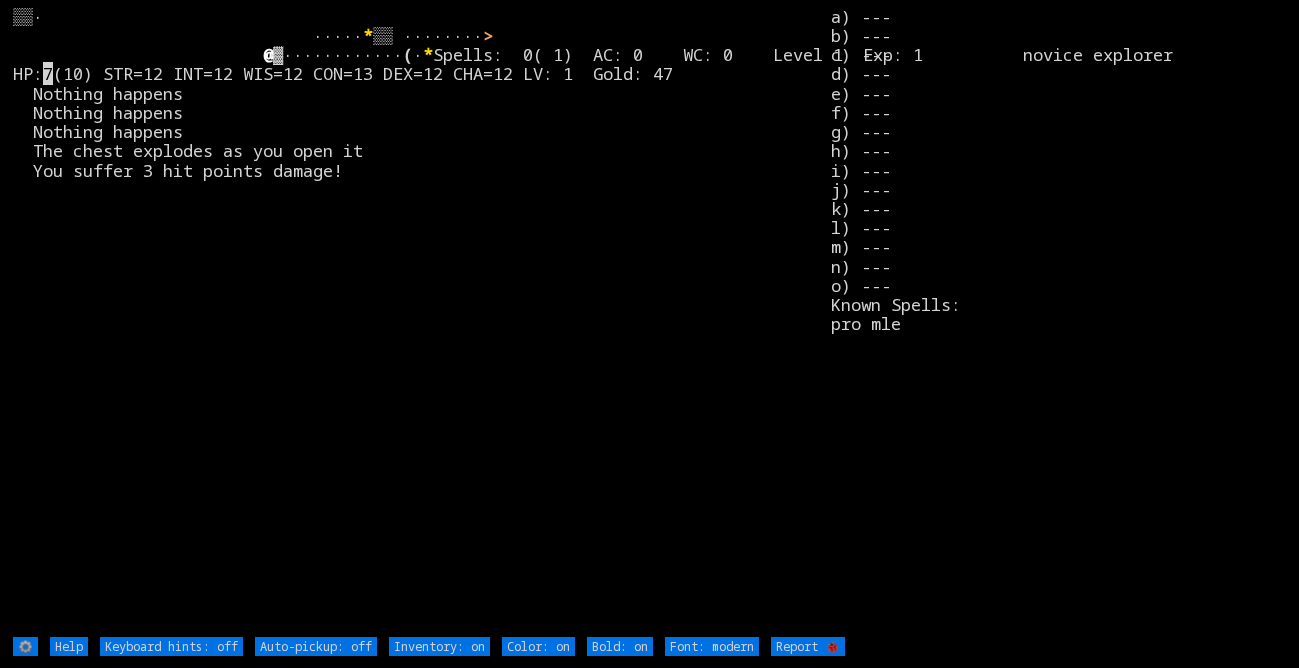 type on "Auto-pickup: on" 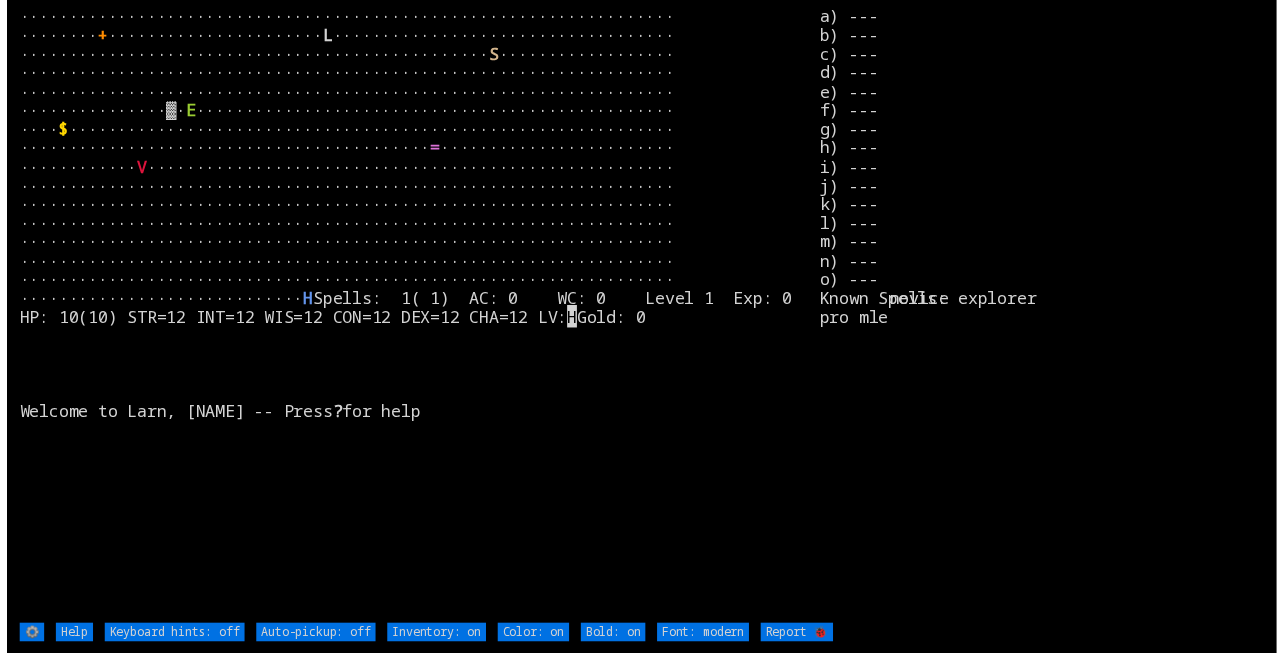 scroll, scrollTop: 0, scrollLeft: 0, axis: both 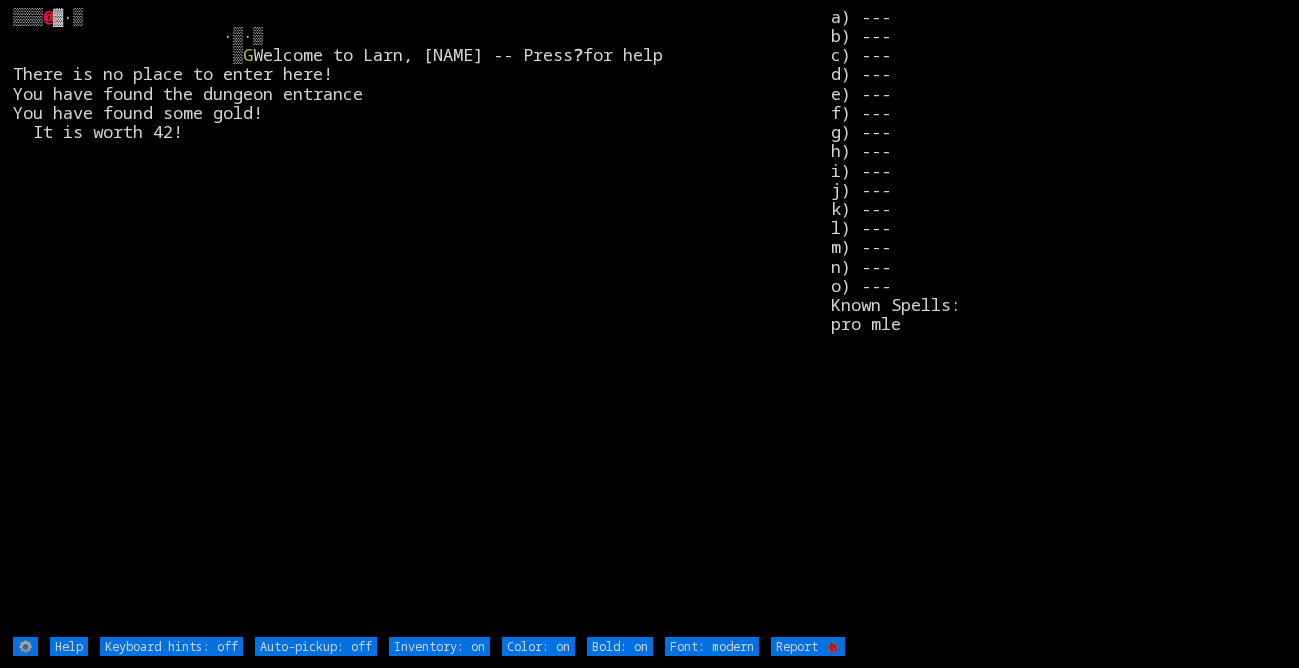 type on "Auto-pickup: on" 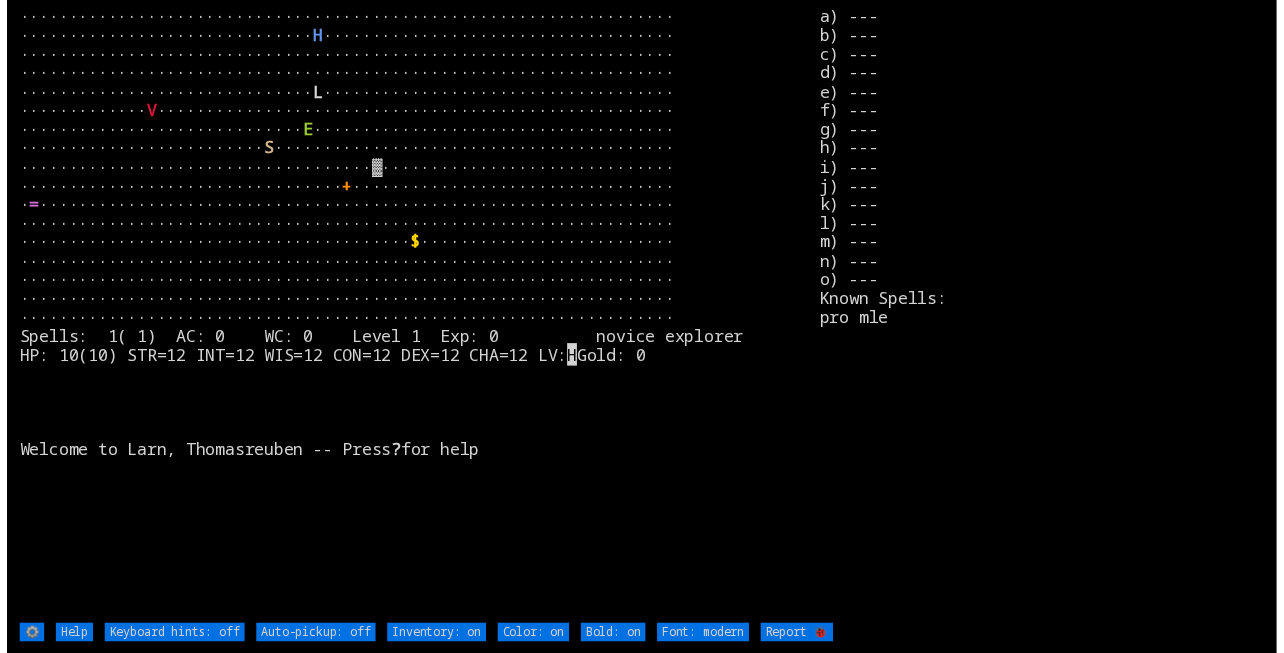 scroll, scrollTop: 0, scrollLeft: 0, axis: both 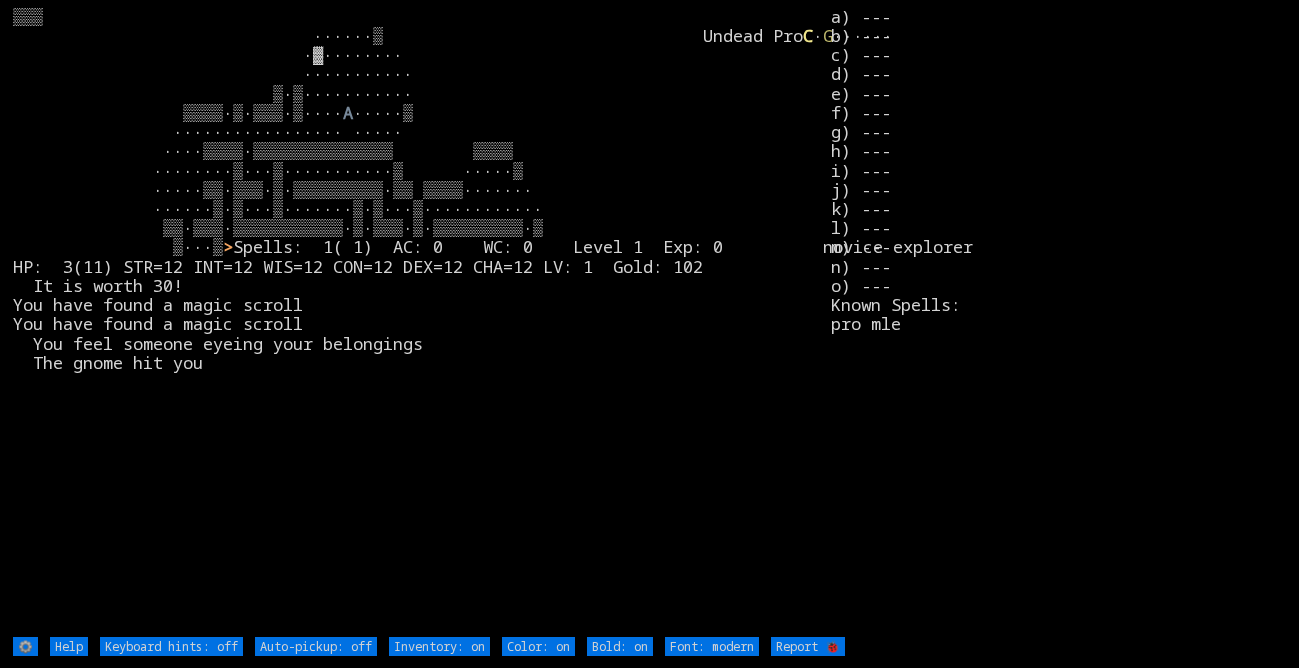 type on "Auto-pickup: on" 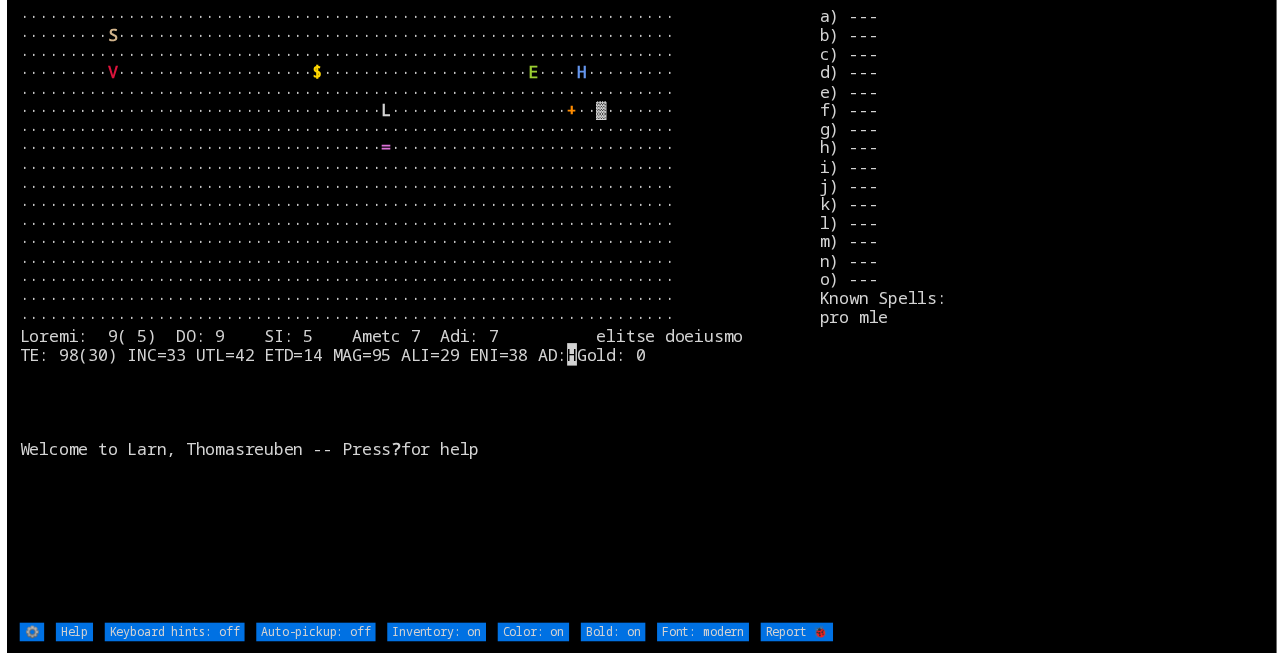 scroll, scrollTop: 0, scrollLeft: 0, axis: both 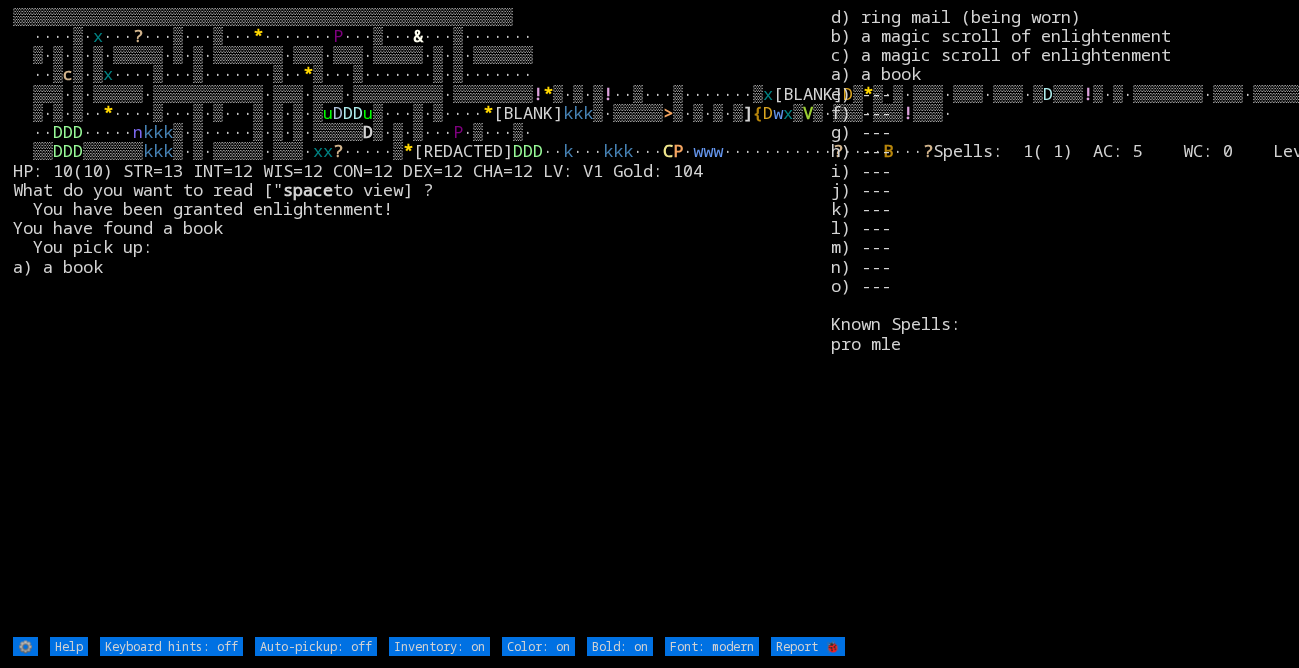 type on "Auto-pickup: on" 